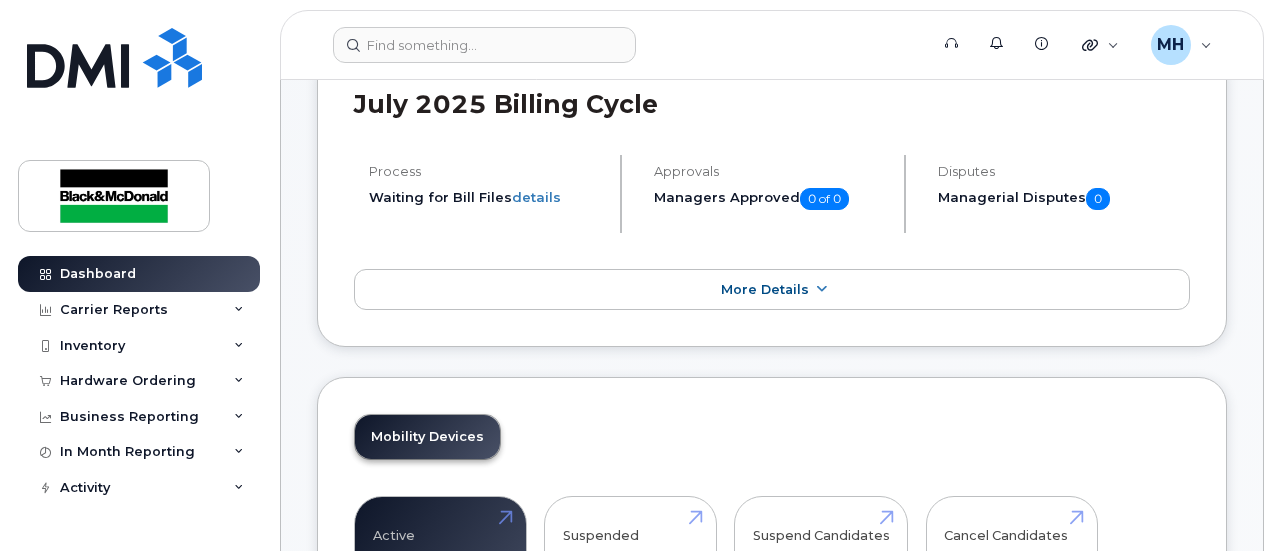 scroll, scrollTop: 0, scrollLeft: 0, axis: both 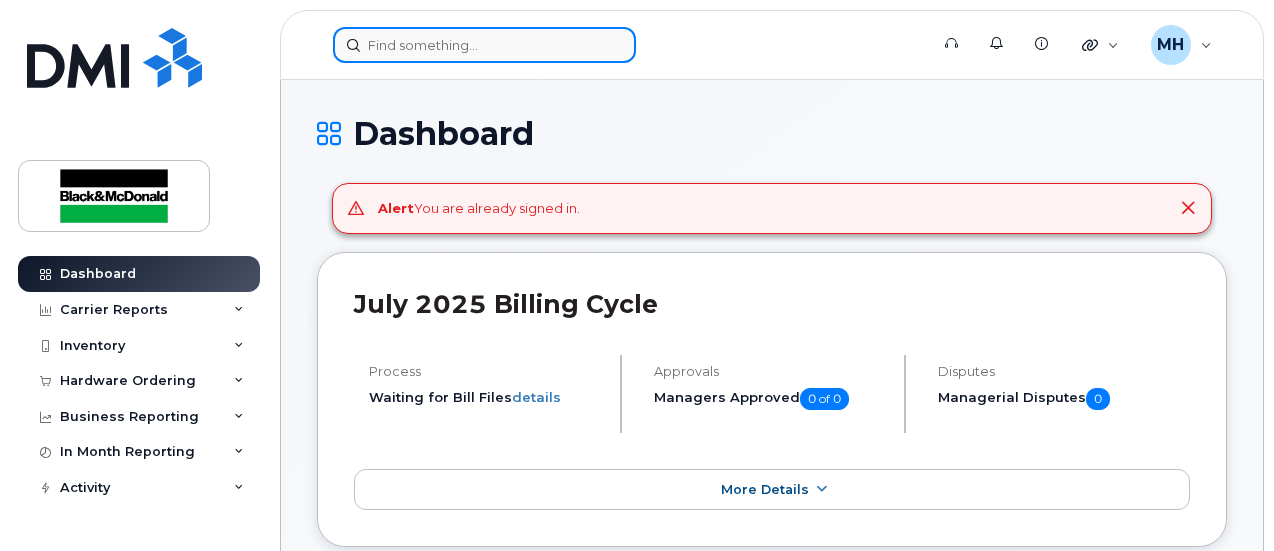 click at bounding box center (484, 45) 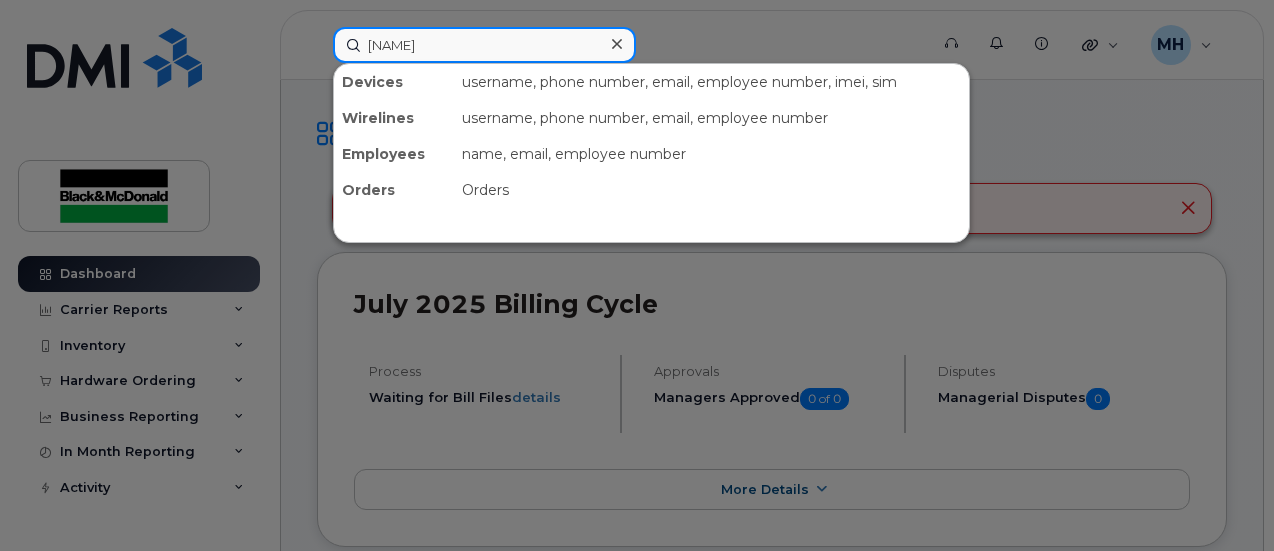 type on "Barisa" 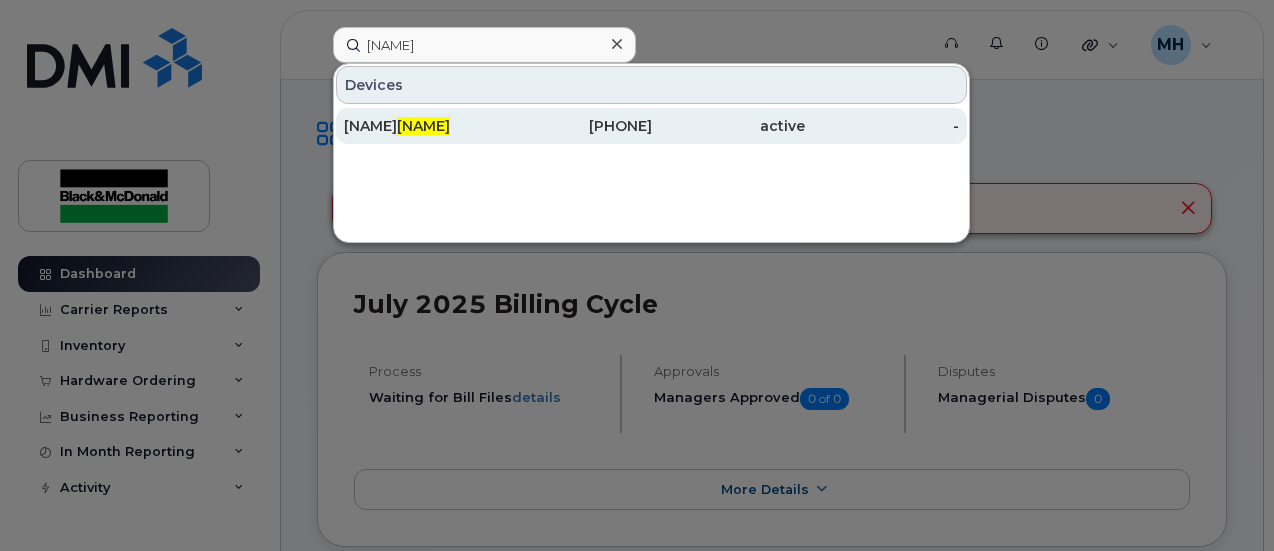 click on "Barisa" at bounding box center [423, 126] 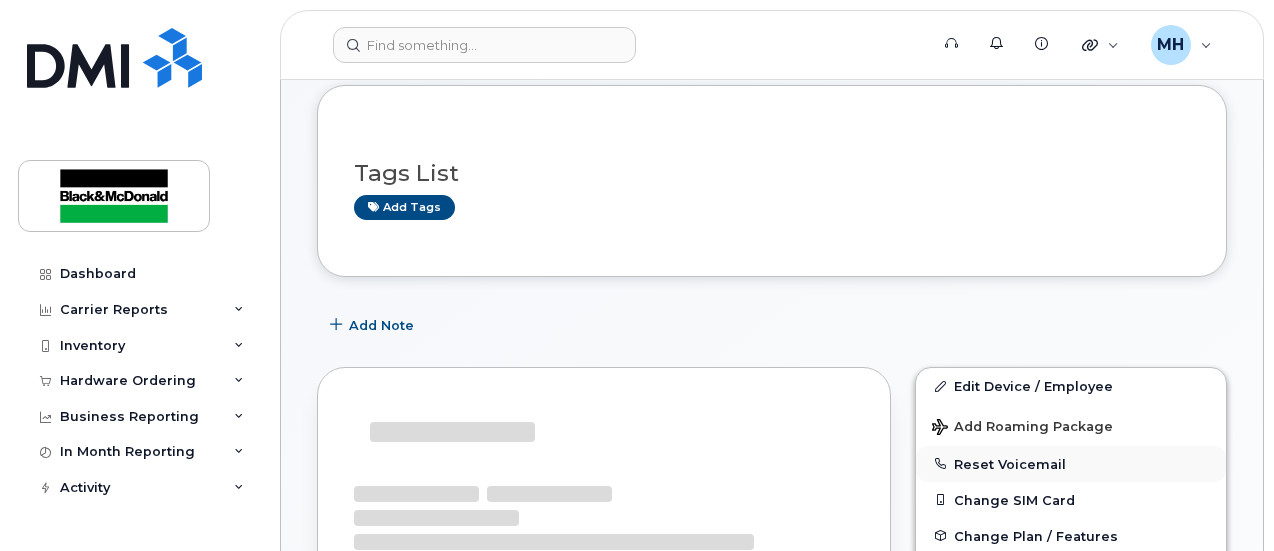 scroll, scrollTop: 200, scrollLeft: 0, axis: vertical 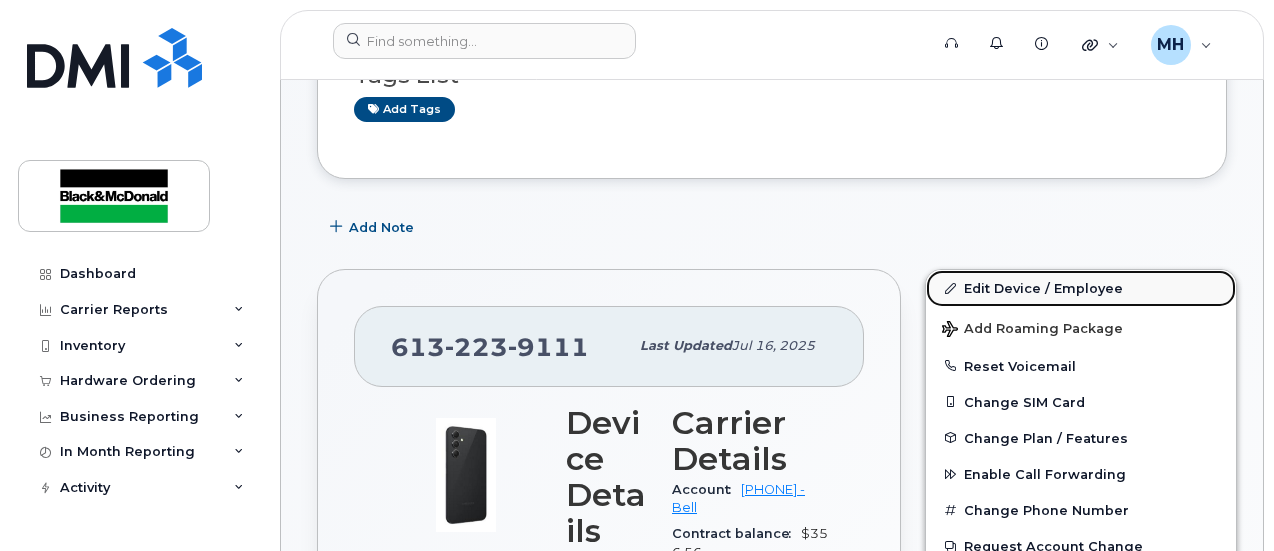 click on "Edit Device / Employee" at bounding box center (1081, 288) 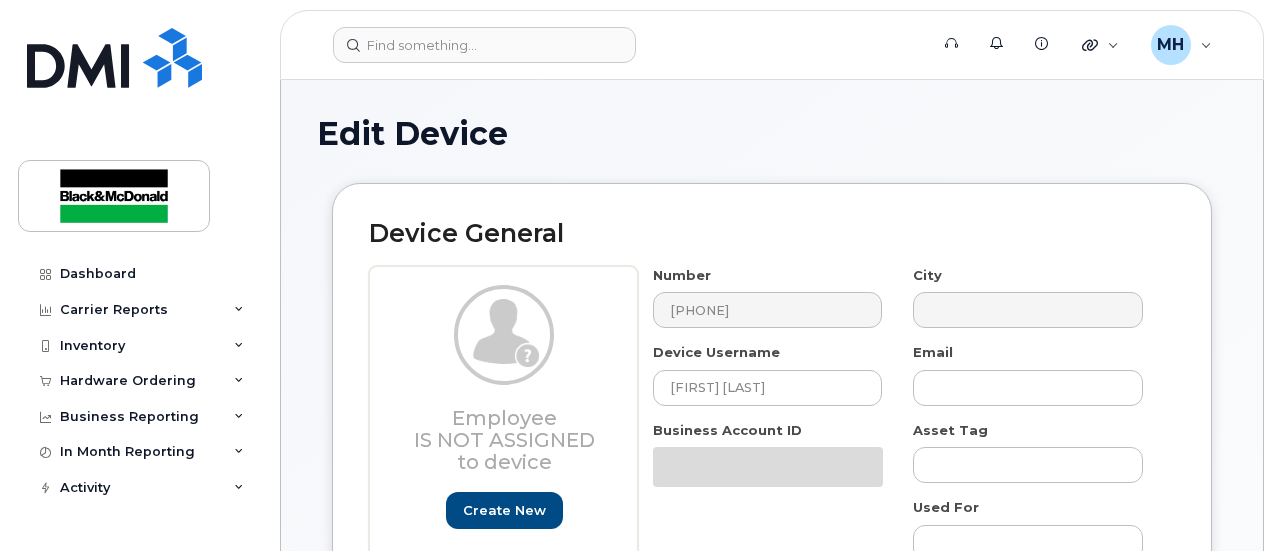 select on "[NUMBER]" 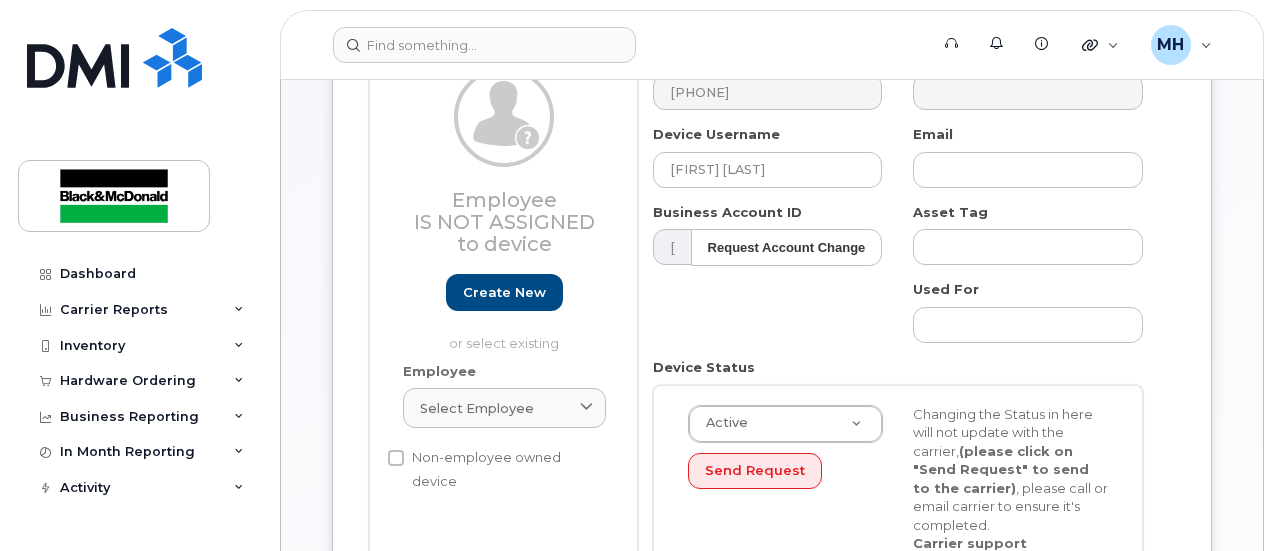 scroll, scrollTop: 200, scrollLeft: 0, axis: vertical 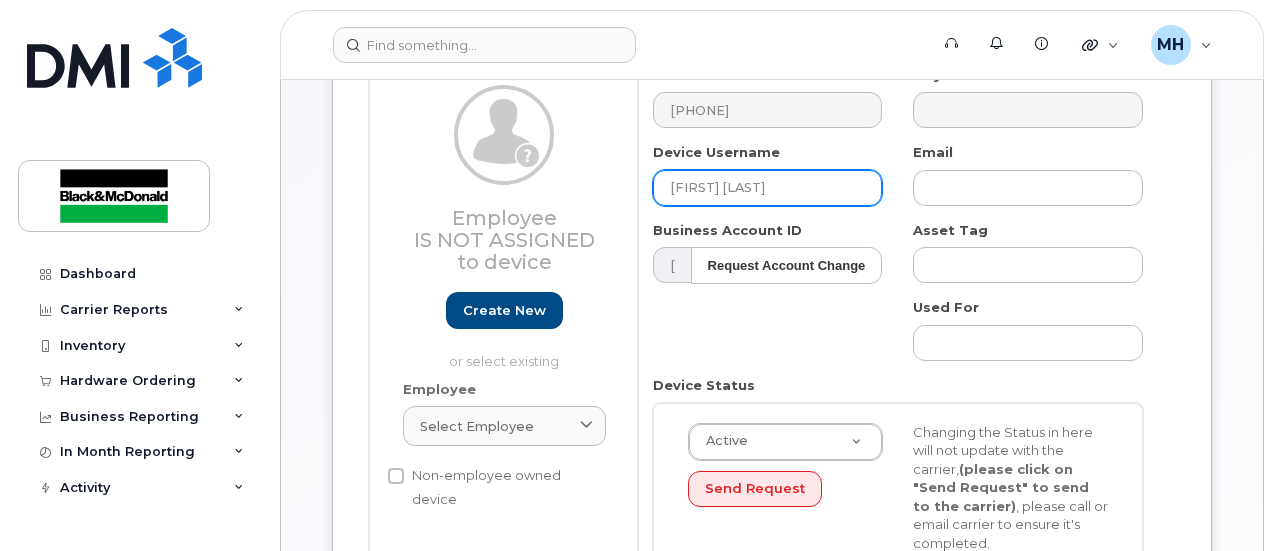drag, startPoint x: 720, startPoint y: 194, endPoint x: 385, endPoint y: 213, distance: 335.53836 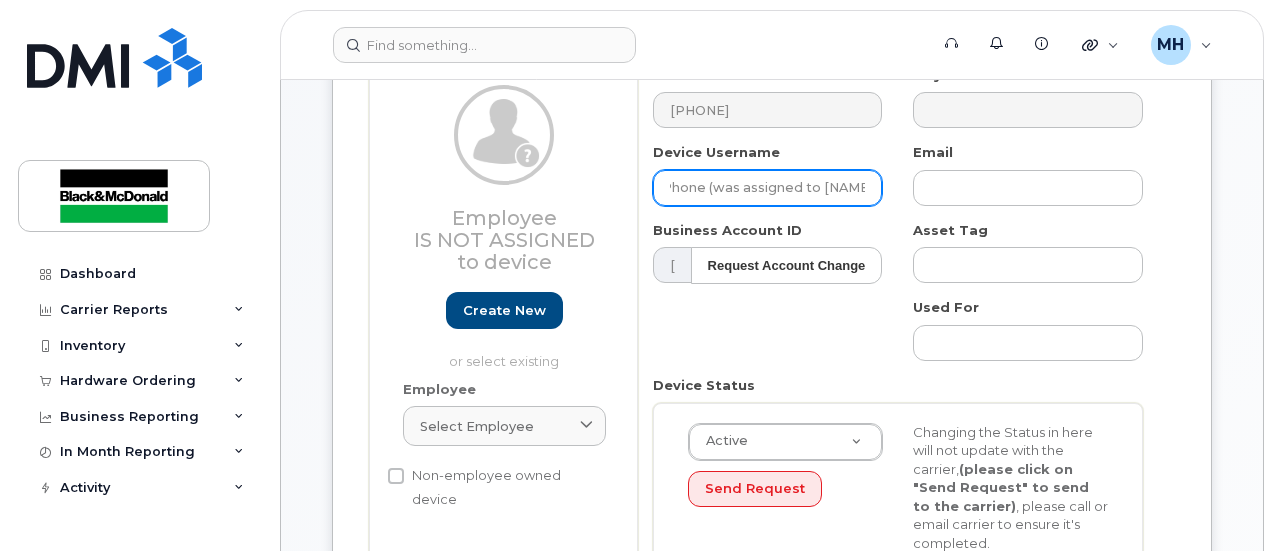 scroll, scrollTop: 0, scrollLeft: 54, axis: horizontal 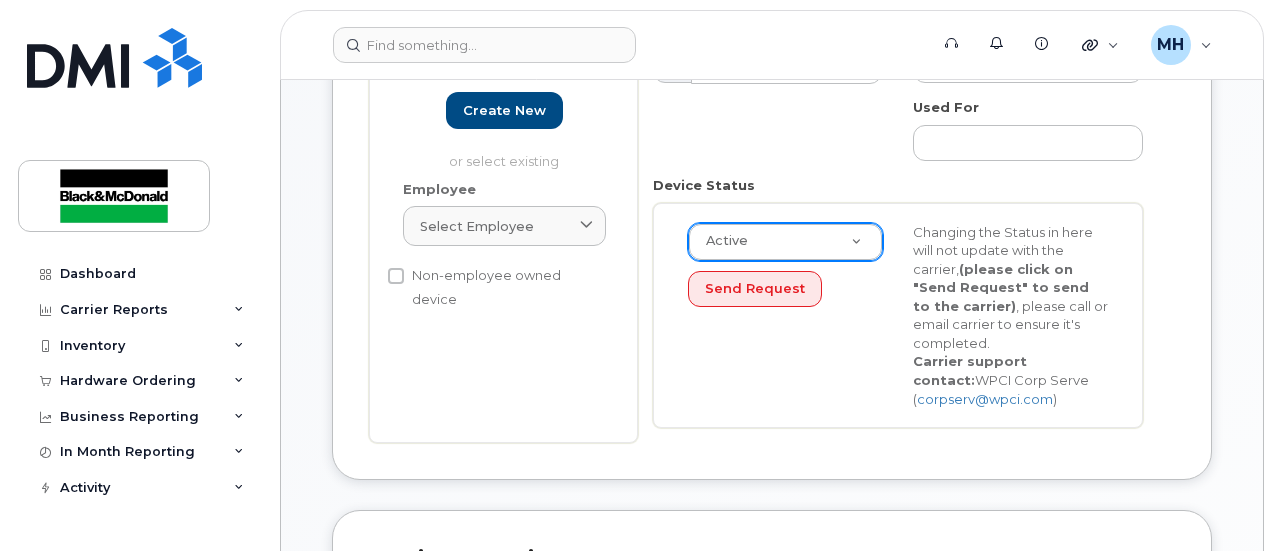 type on "Spare Phone (was assigned to EBarisa)" 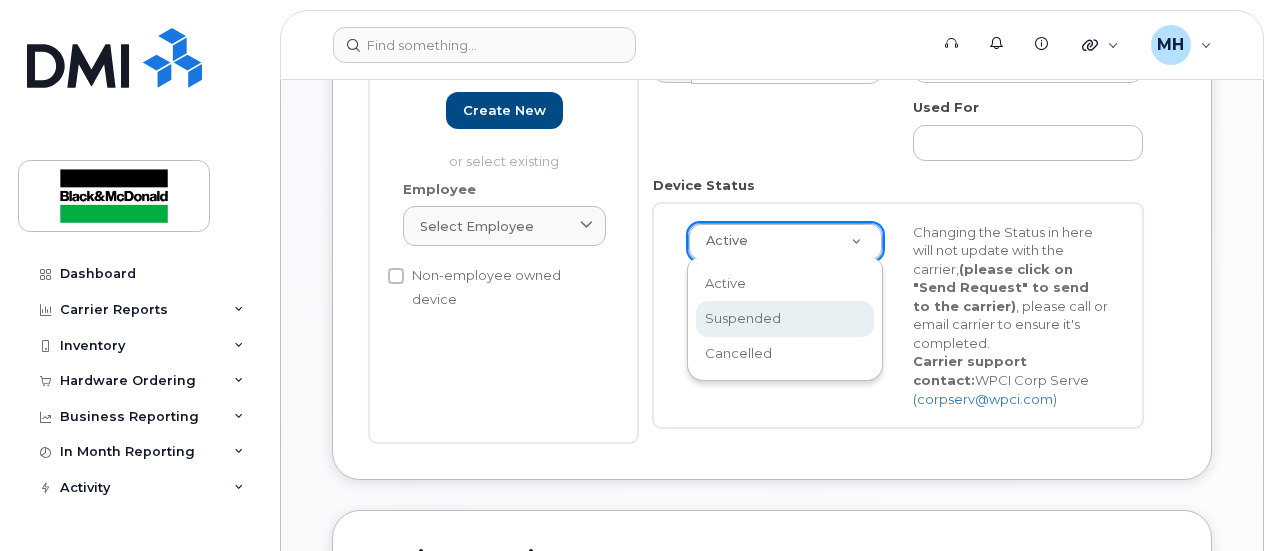 select on "suspended" 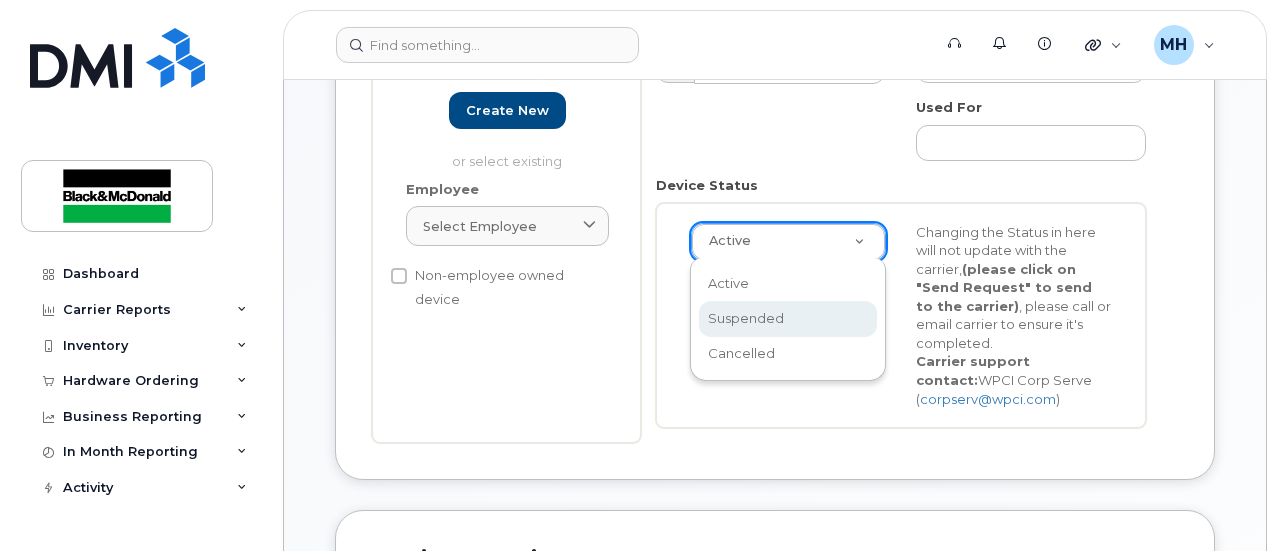 scroll, scrollTop: 0, scrollLeft: 0, axis: both 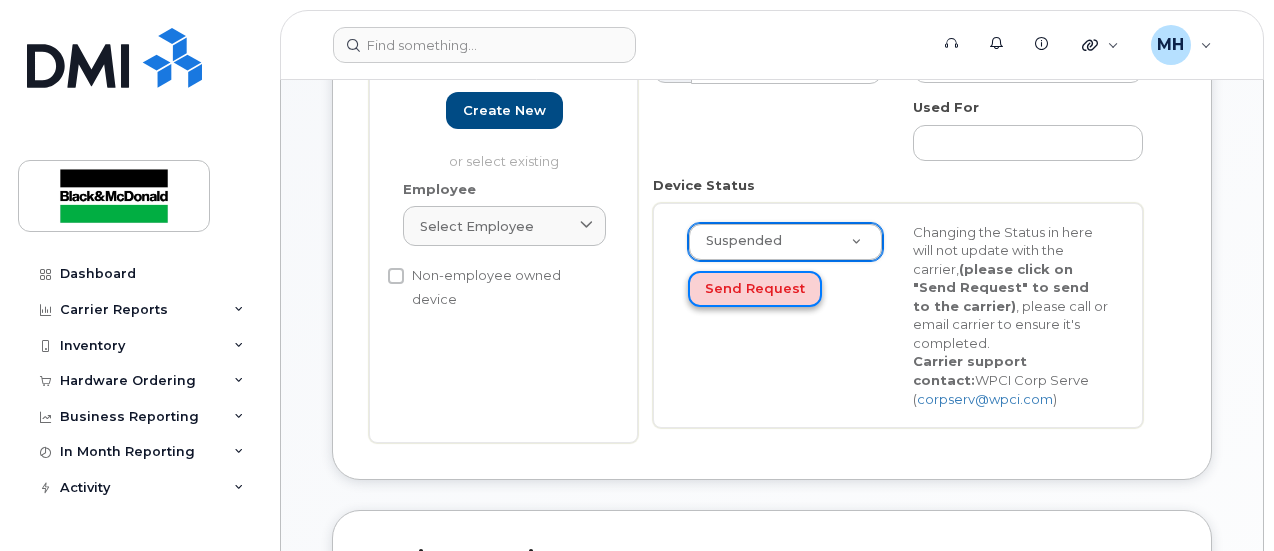 click on "Send Request" at bounding box center [755, 289] 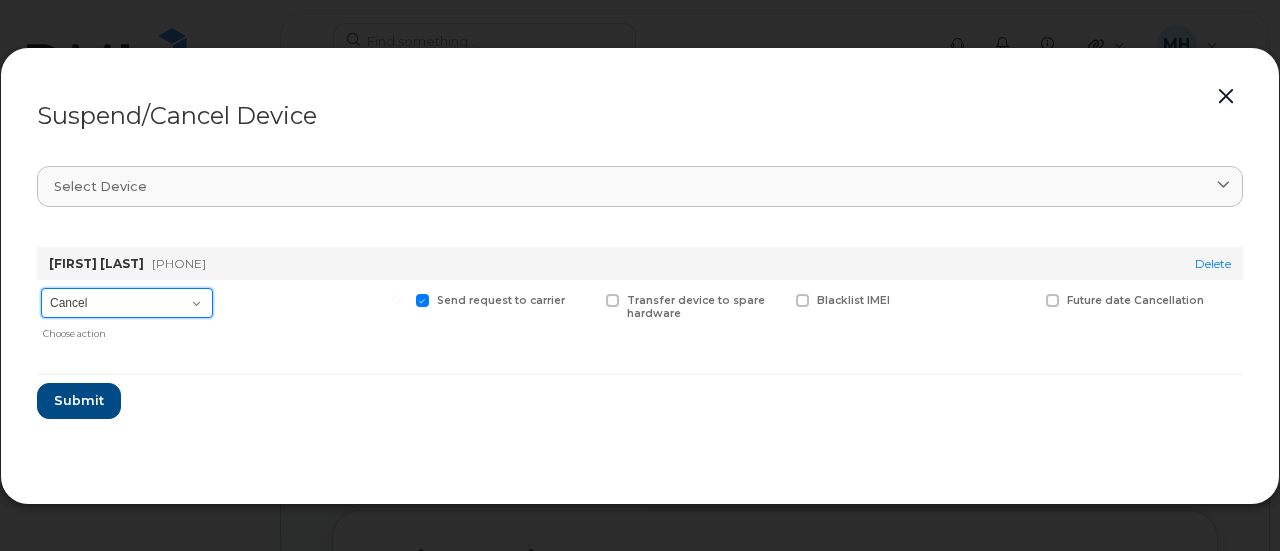 click on "Cancel Suspend - Extend Suspension Suspend - Reduced Rate Suspend - Full Rate Suspend - Lost Device/Stolen Reactivate" at bounding box center (127, 303) 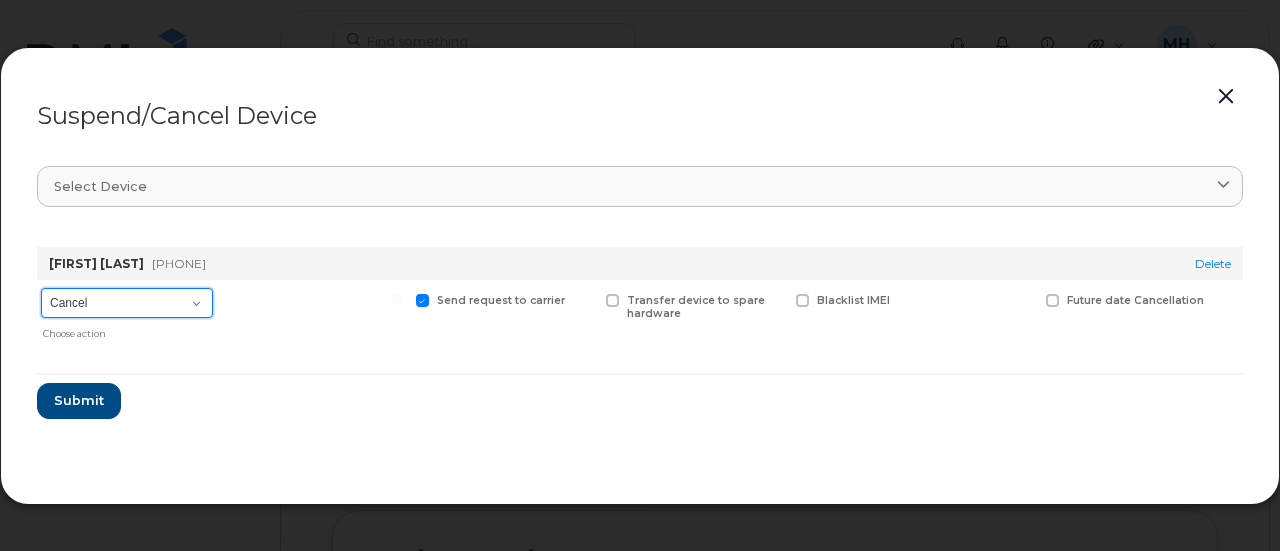 select on "[object Object]" 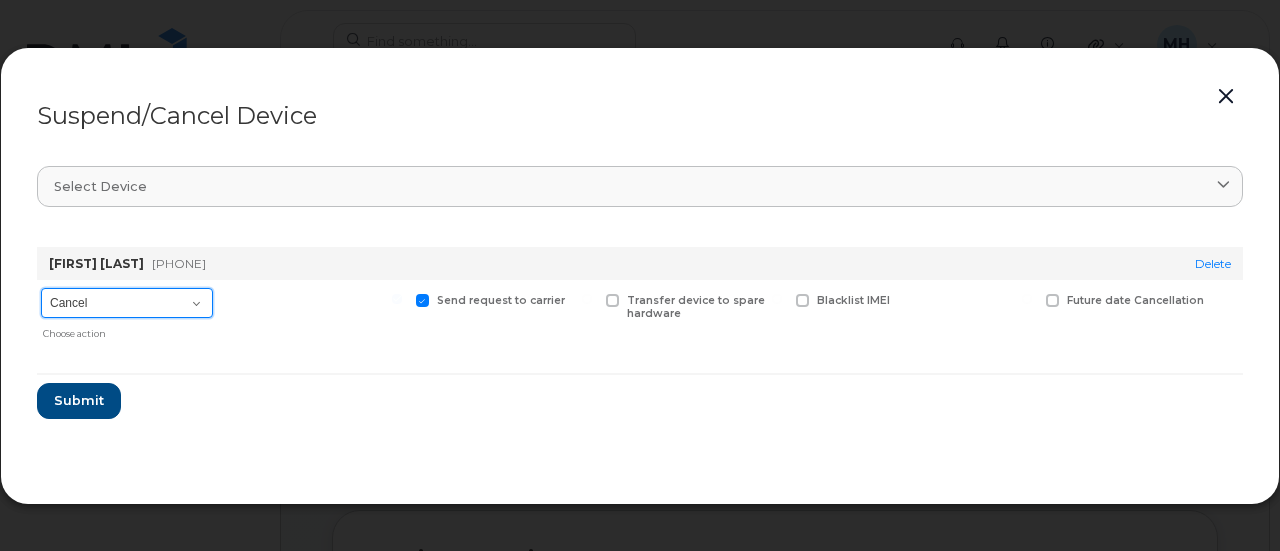 click on "Cancel Suspend - Extend Suspension Suspend - Reduced Rate Suspend - Full Rate Suspend - Lost Device/Stolen Reactivate" at bounding box center [127, 303] 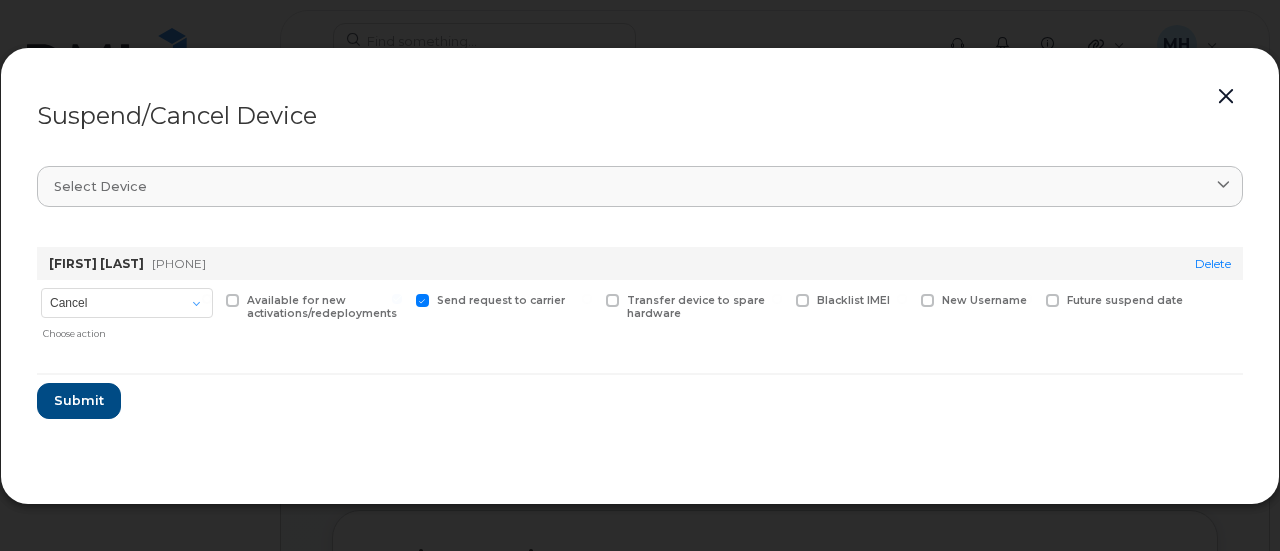 drag, startPoint x: 235, startPoint y: 303, endPoint x: 208, endPoint y: 343, distance: 48.259712 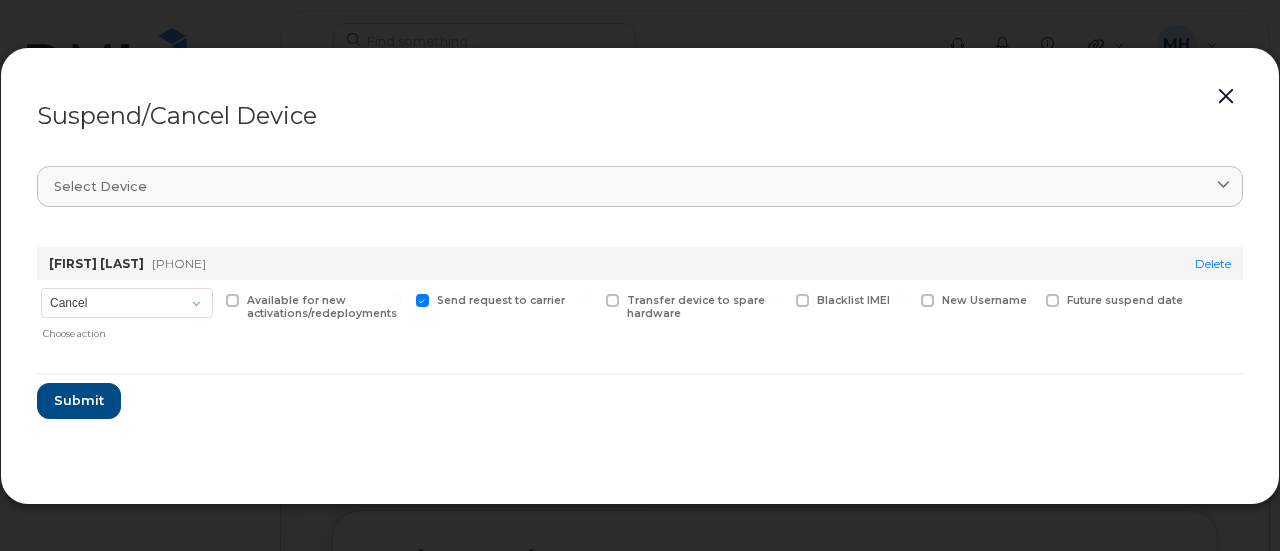 click at bounding box center (232, 300) 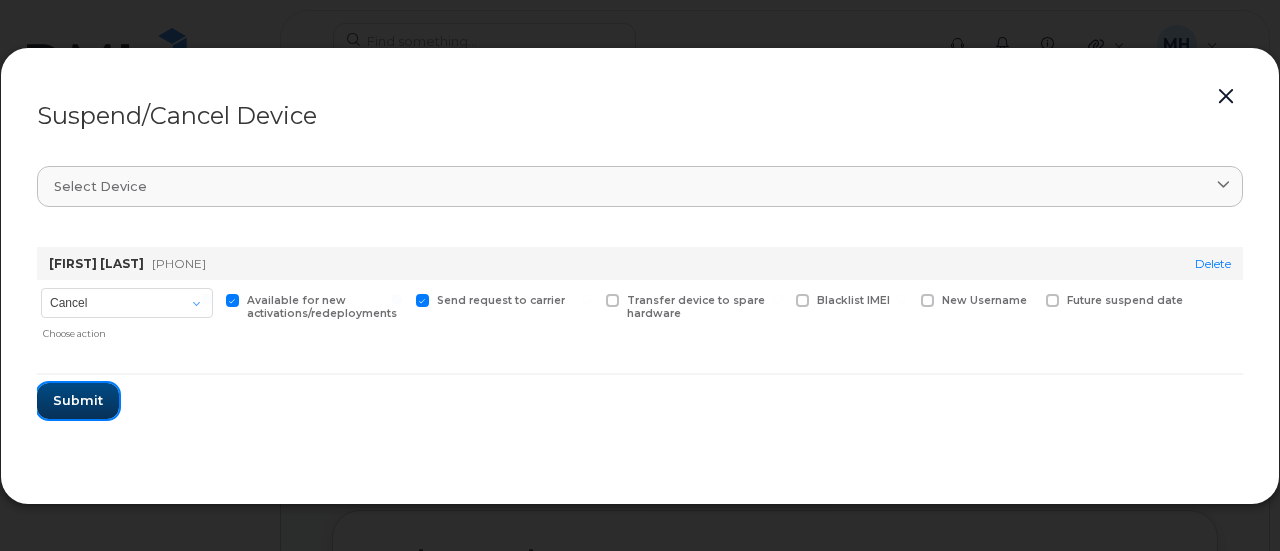 click on "Submit" at bounding box center (78, 400) 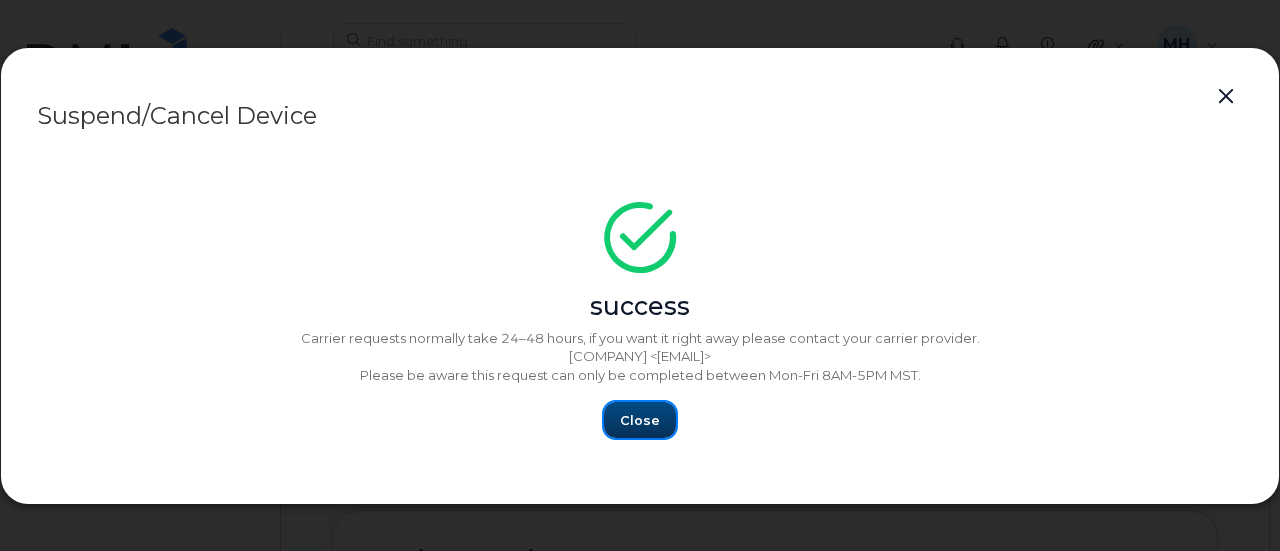 click on "Close" at bounding box center (640, 420) 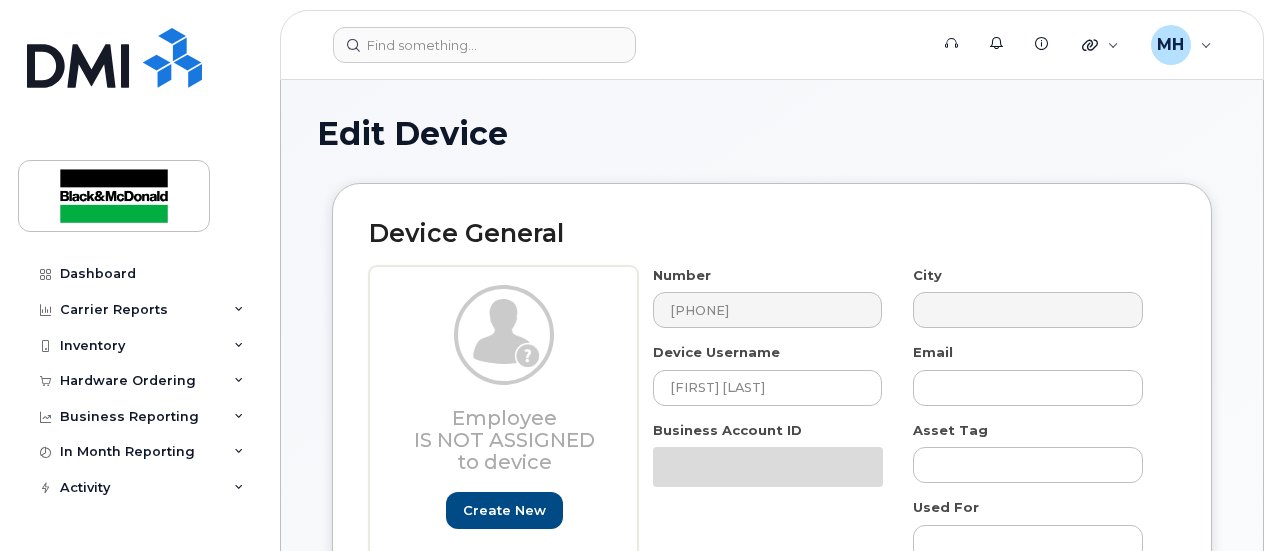 select on "[NUMBER]" 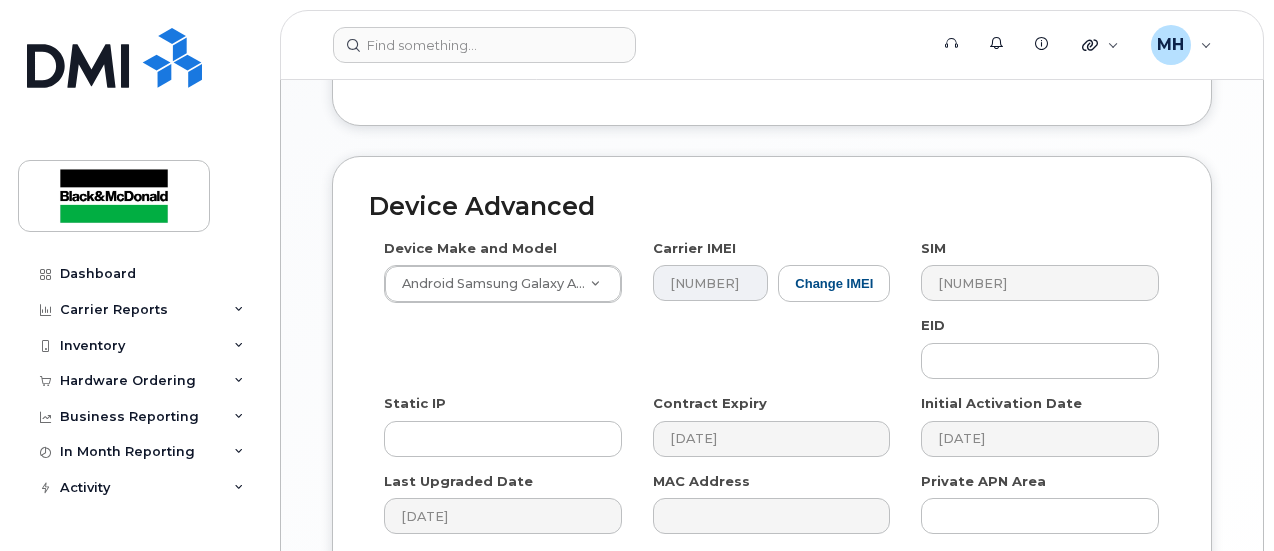 scroll, scrollTop: 1373, scrollLeft: 0, axis: vertical 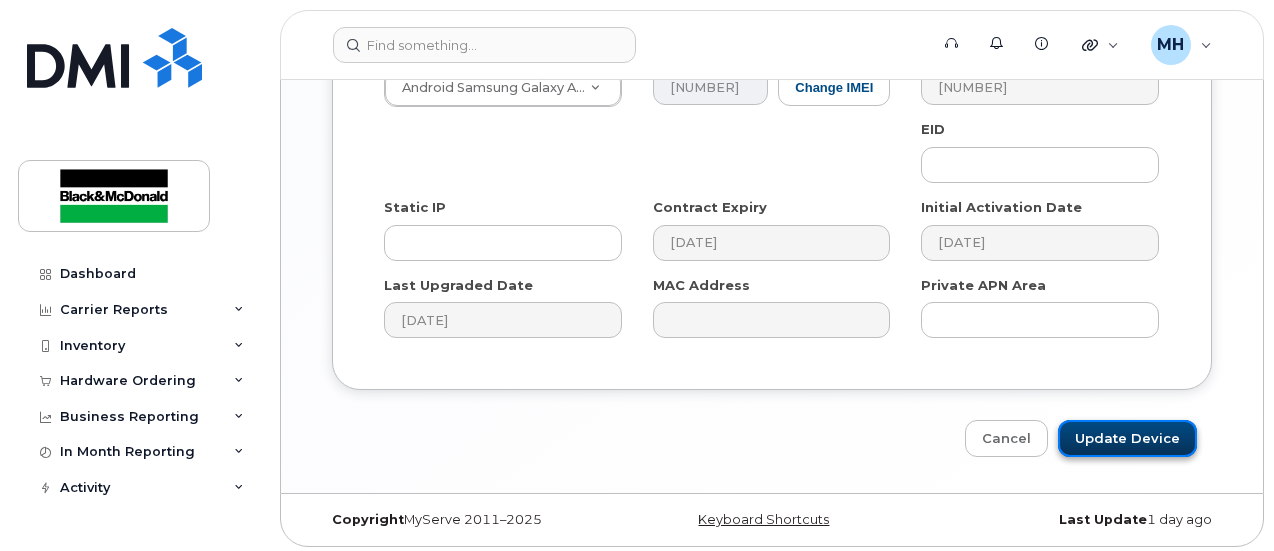 click on "Update Device" at bounding box center [1127, 438] 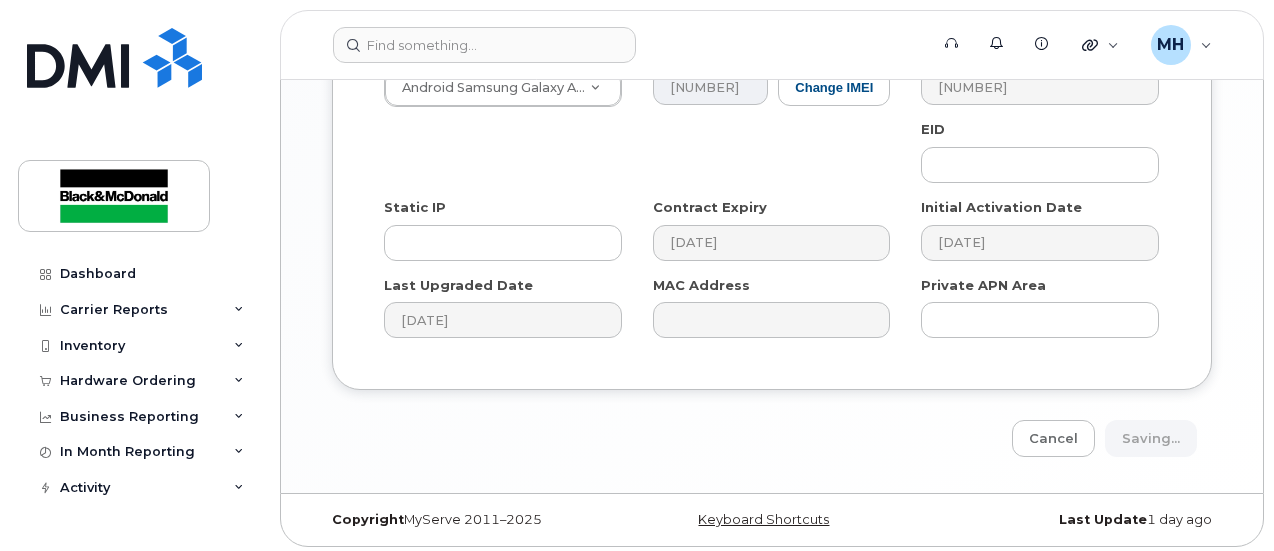 type on "Saving..." 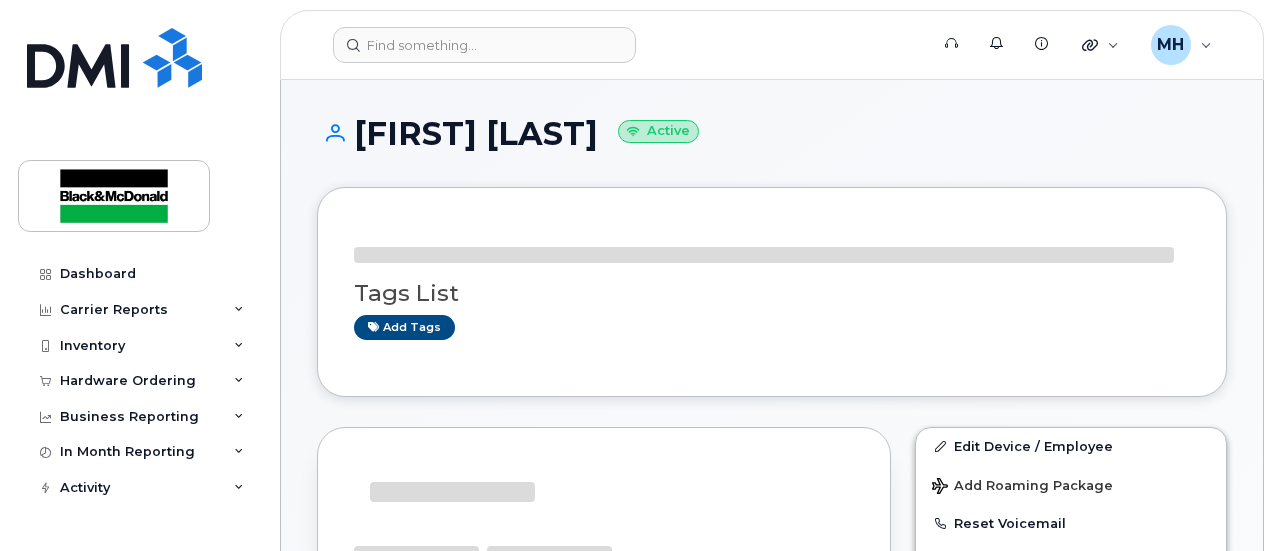scroll, scrollTop: 0, scrollLeft: 0, axis: both 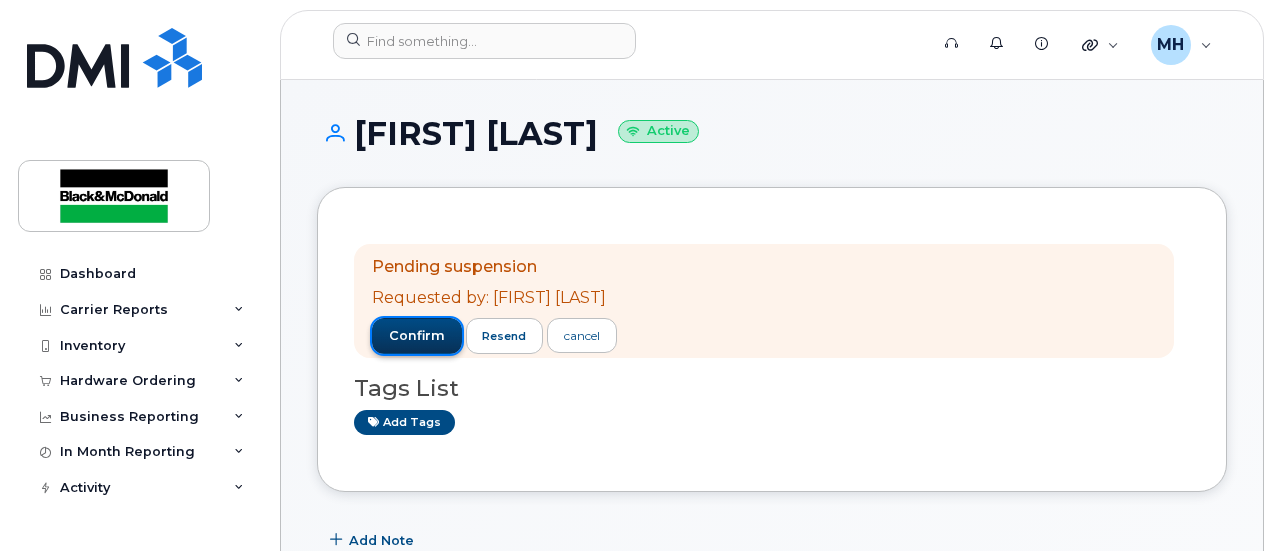 click on "confirm" 